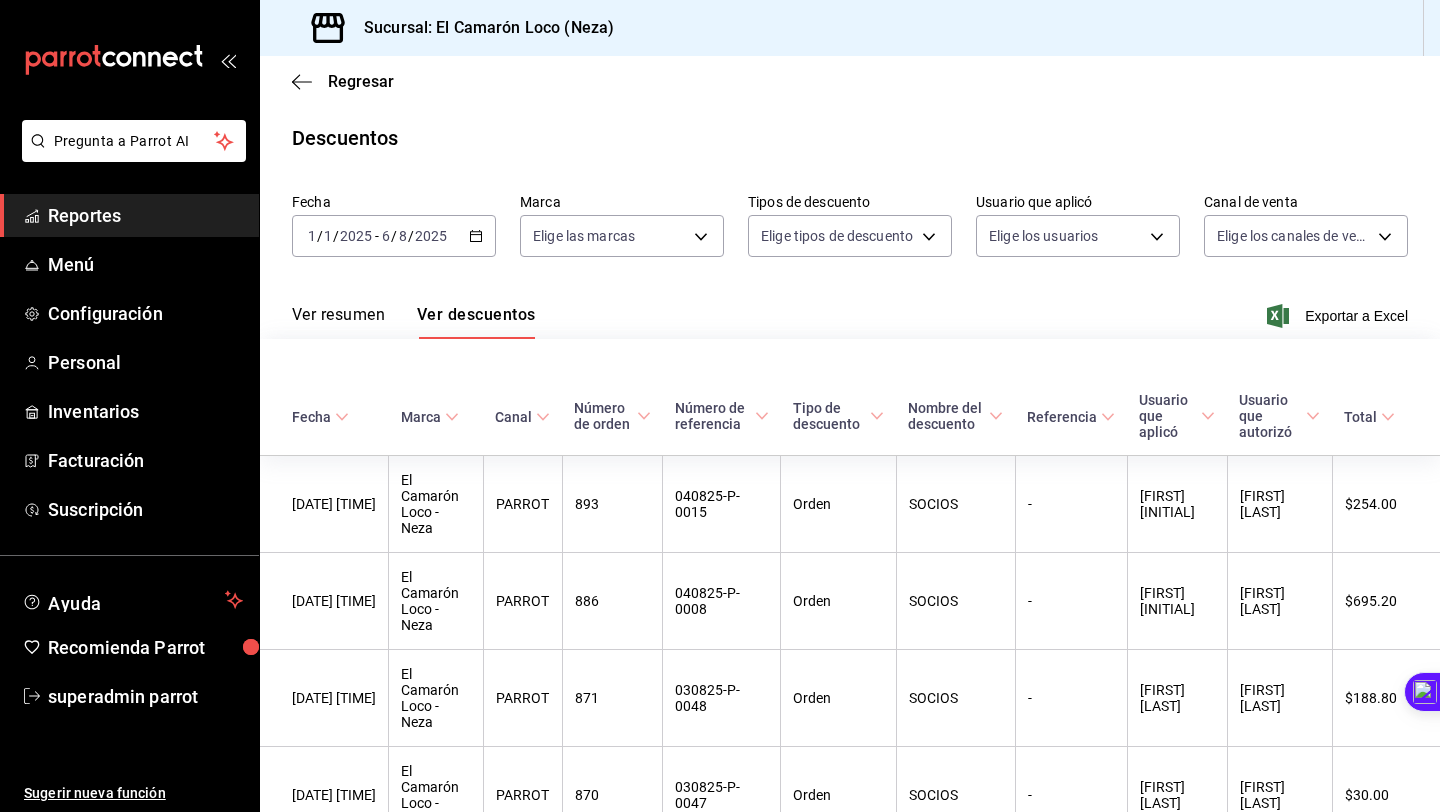 scroll, scrollTop: 0, scrollLeft: 0, axis: both 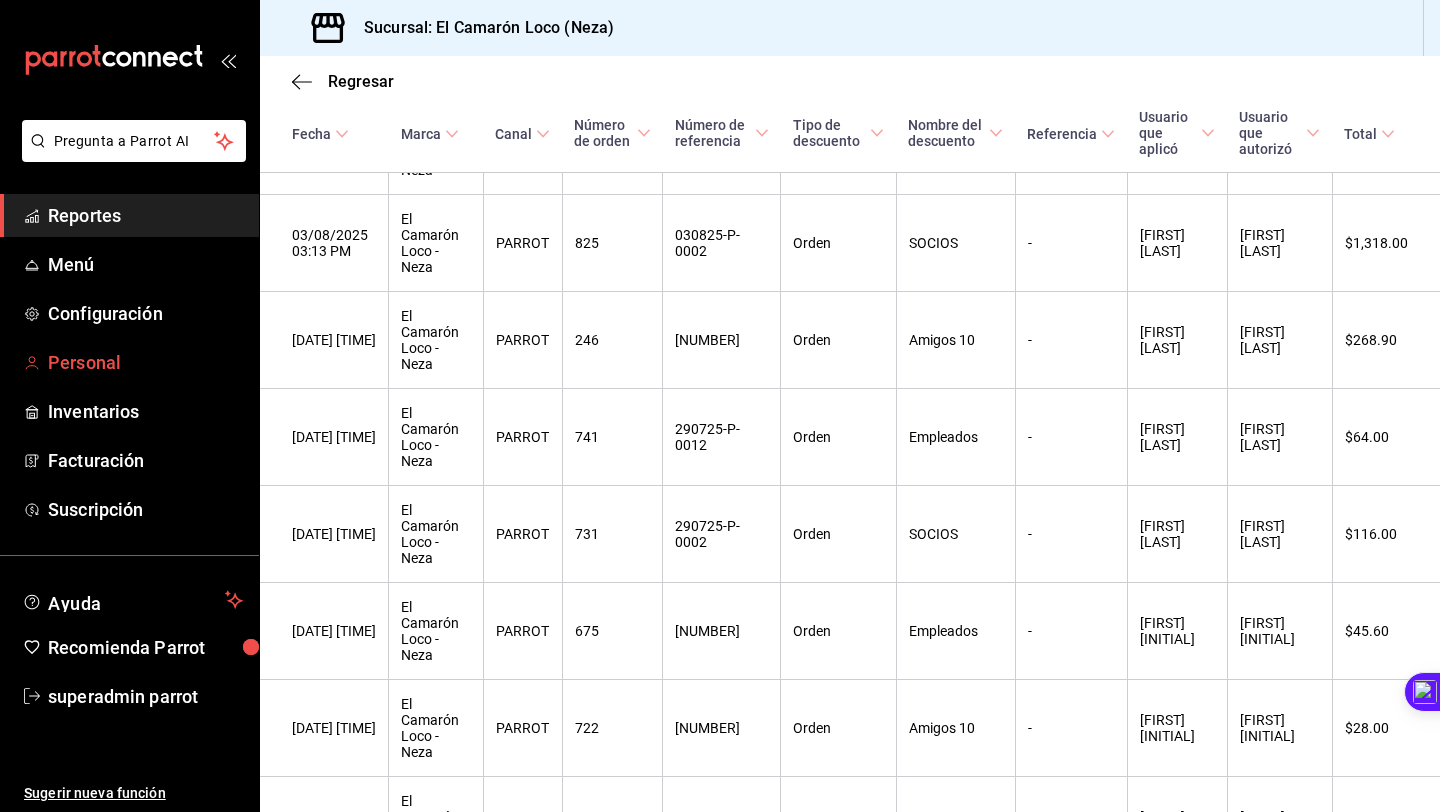 click on "Personal" at bounding box center (145, 362) 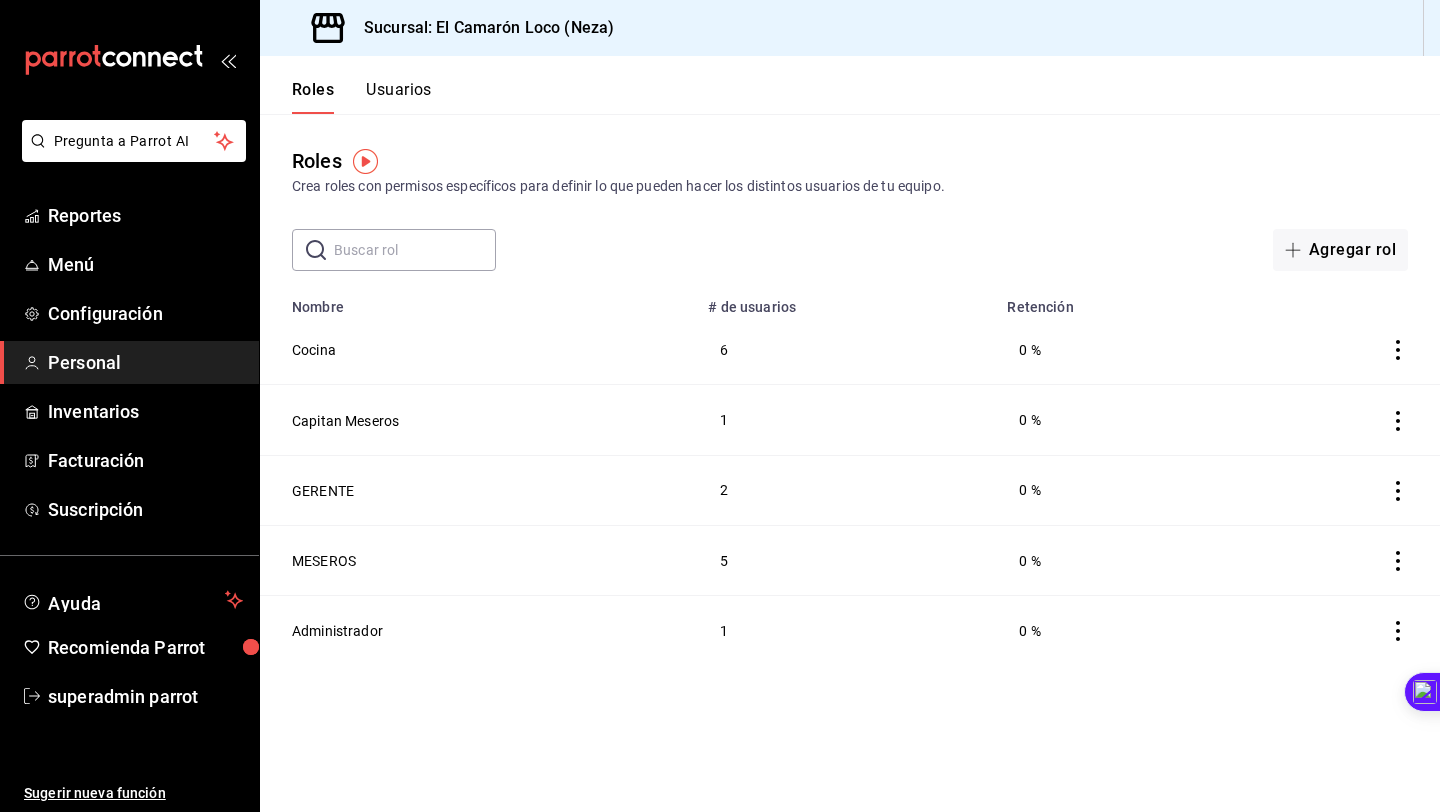click on "Usuarios" at bounding box center (399, 97) 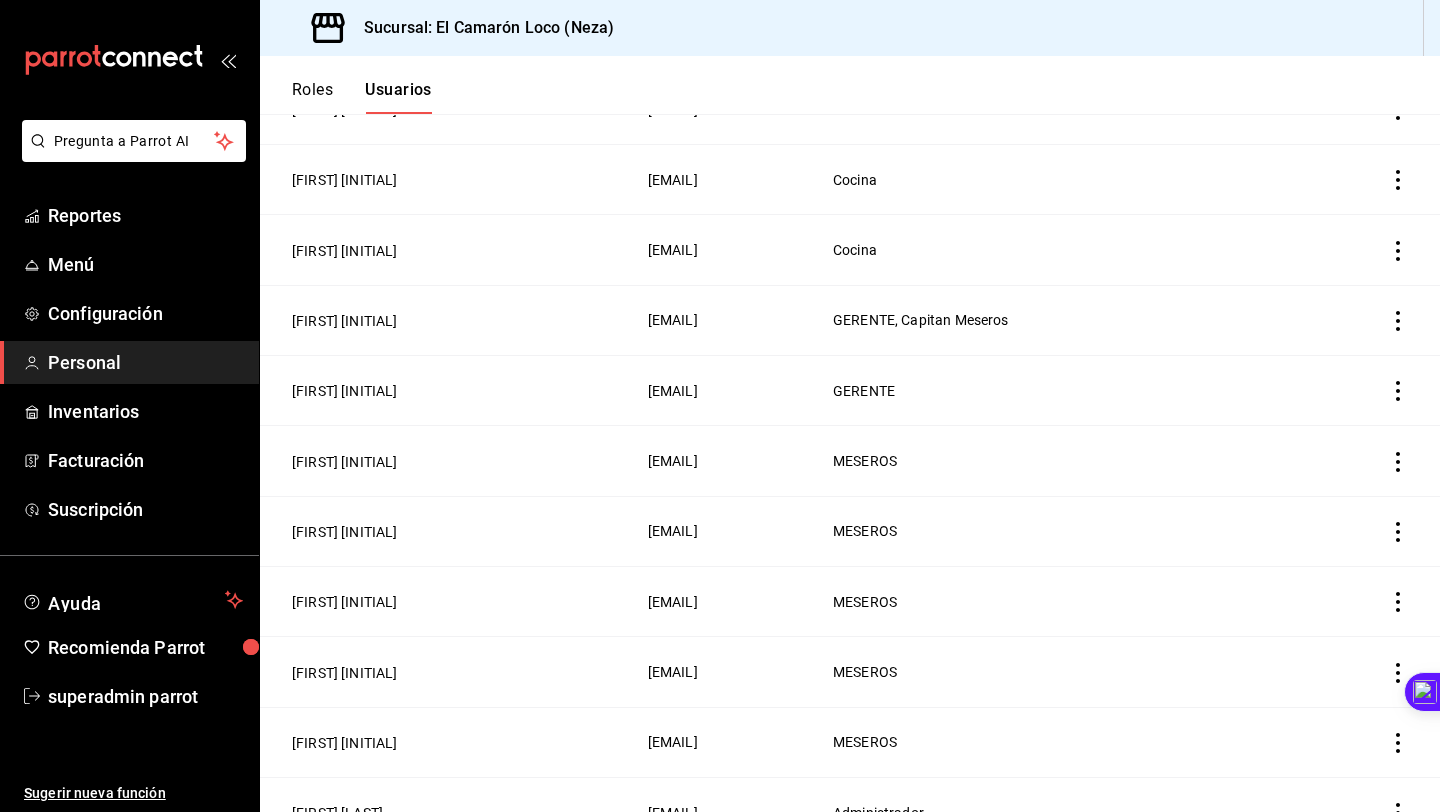 scroll, scrollTop: 489, scrollLeft: 0, axis: vertical 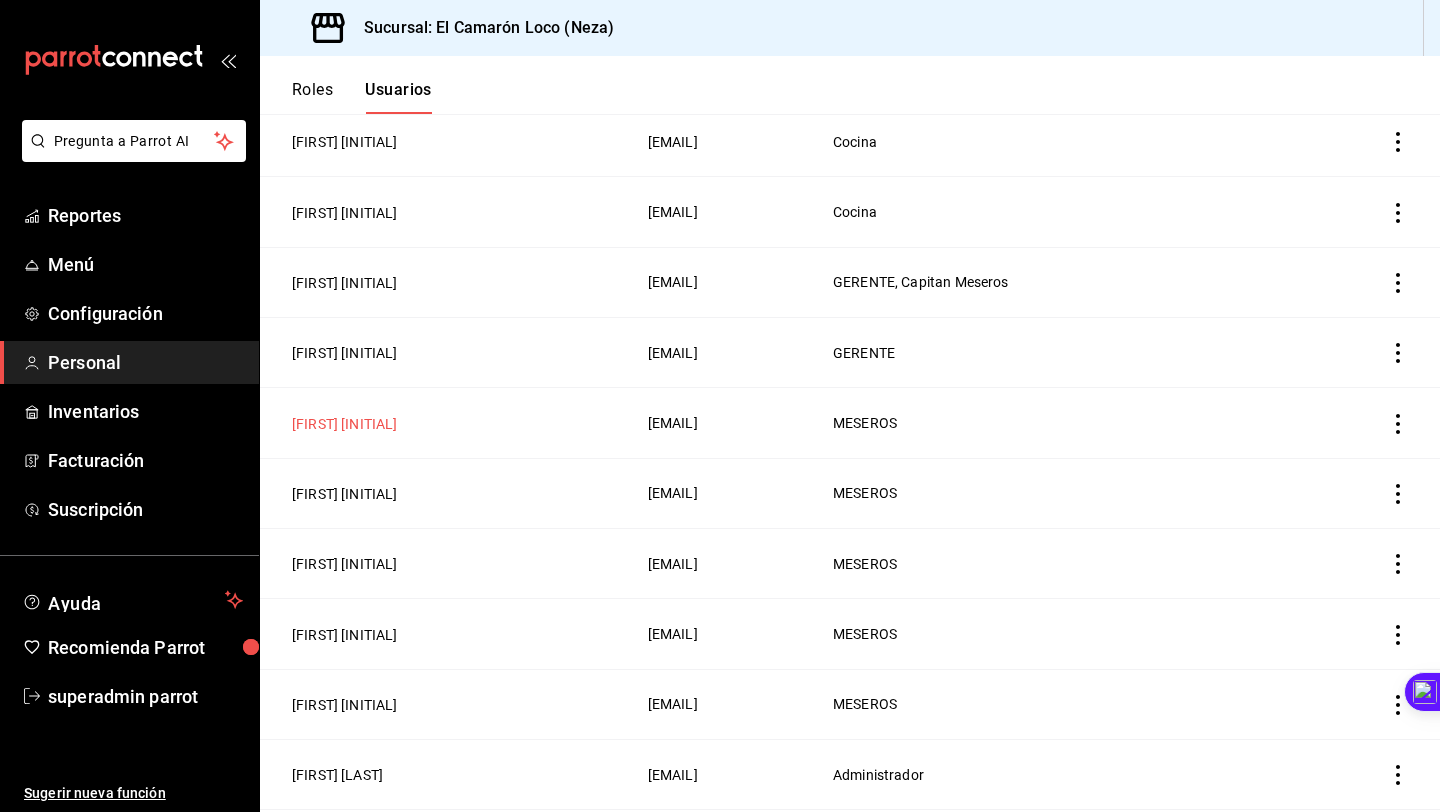 click on "[FIRST] [INITIAL]" at bounding box center [345, 424] 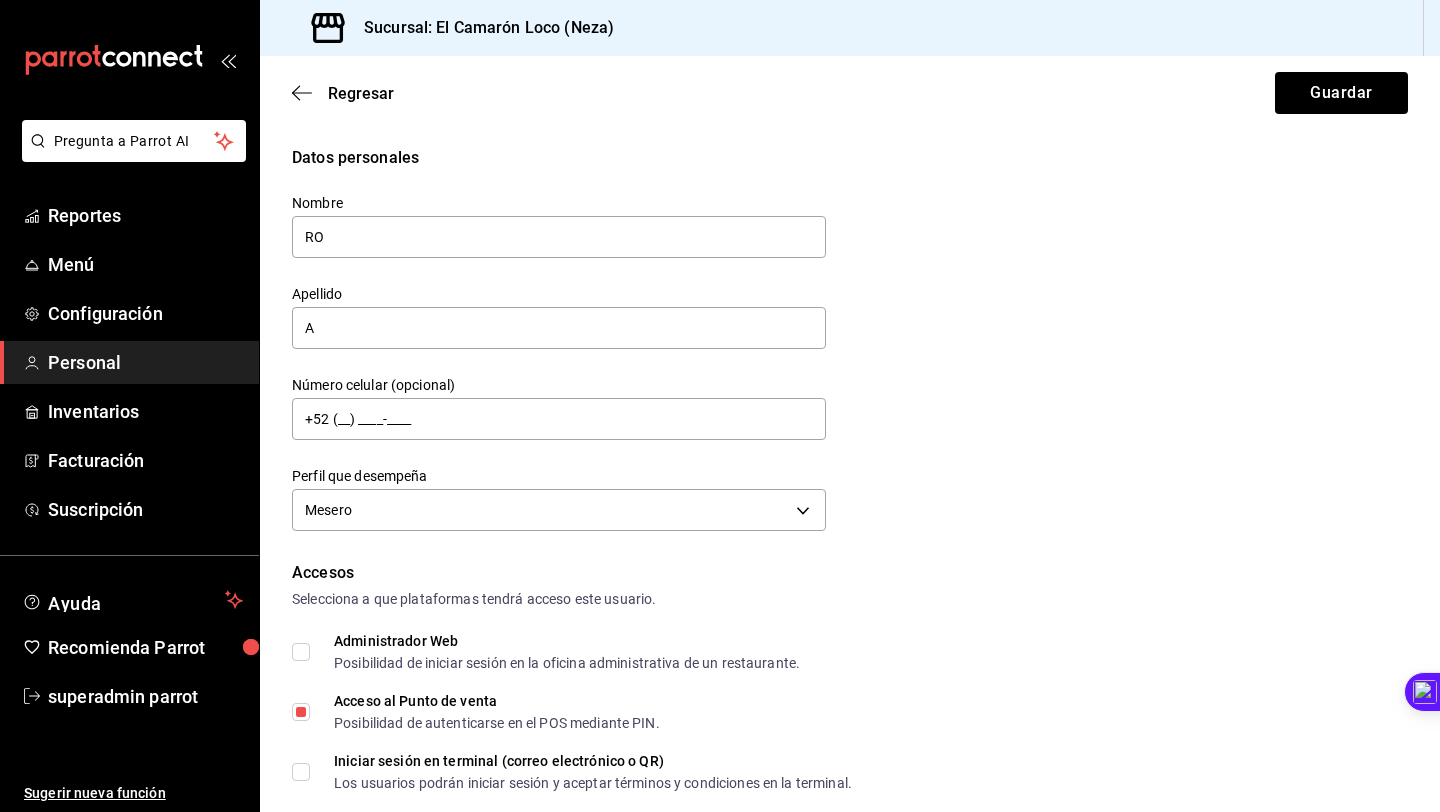 type on "R" 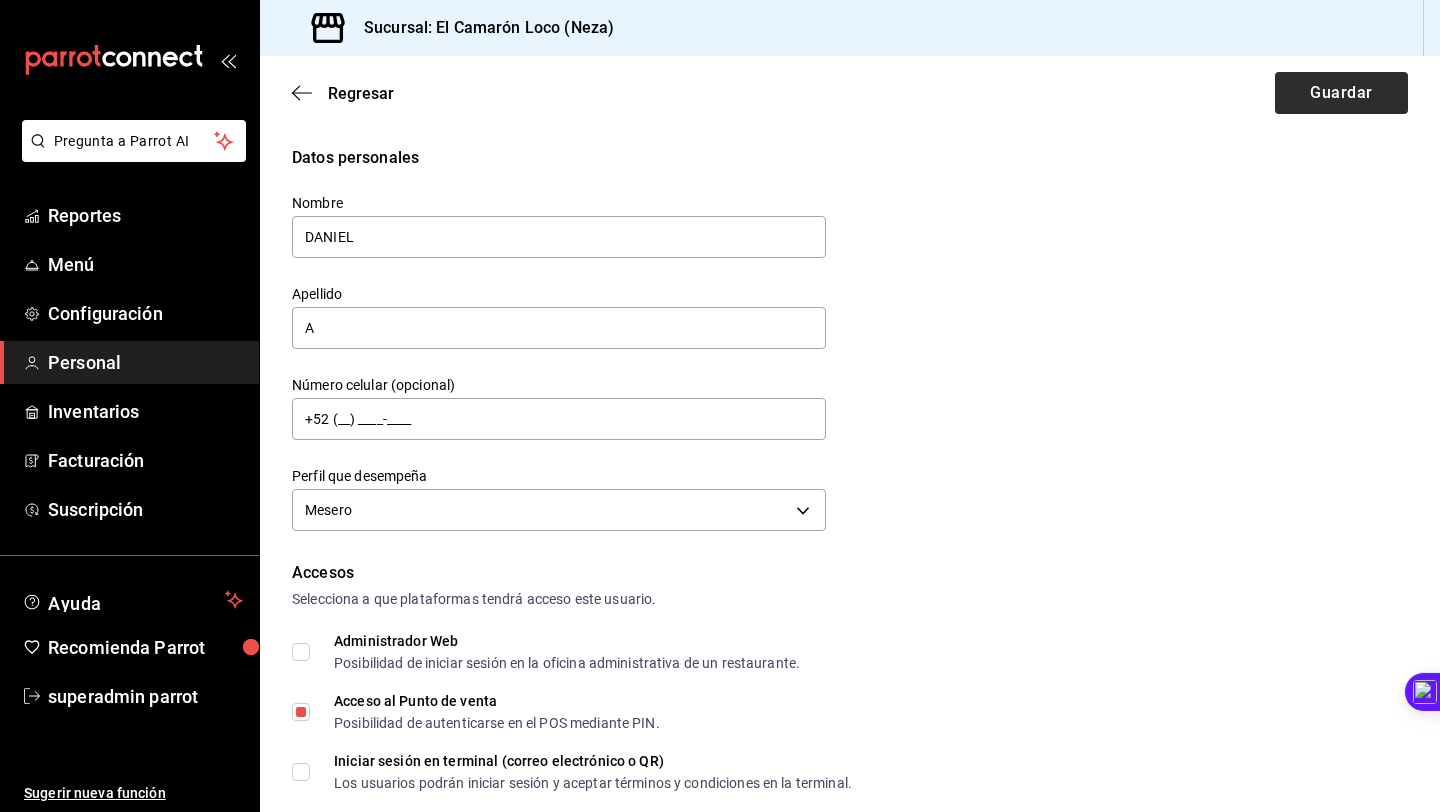 type on "DANIEL" 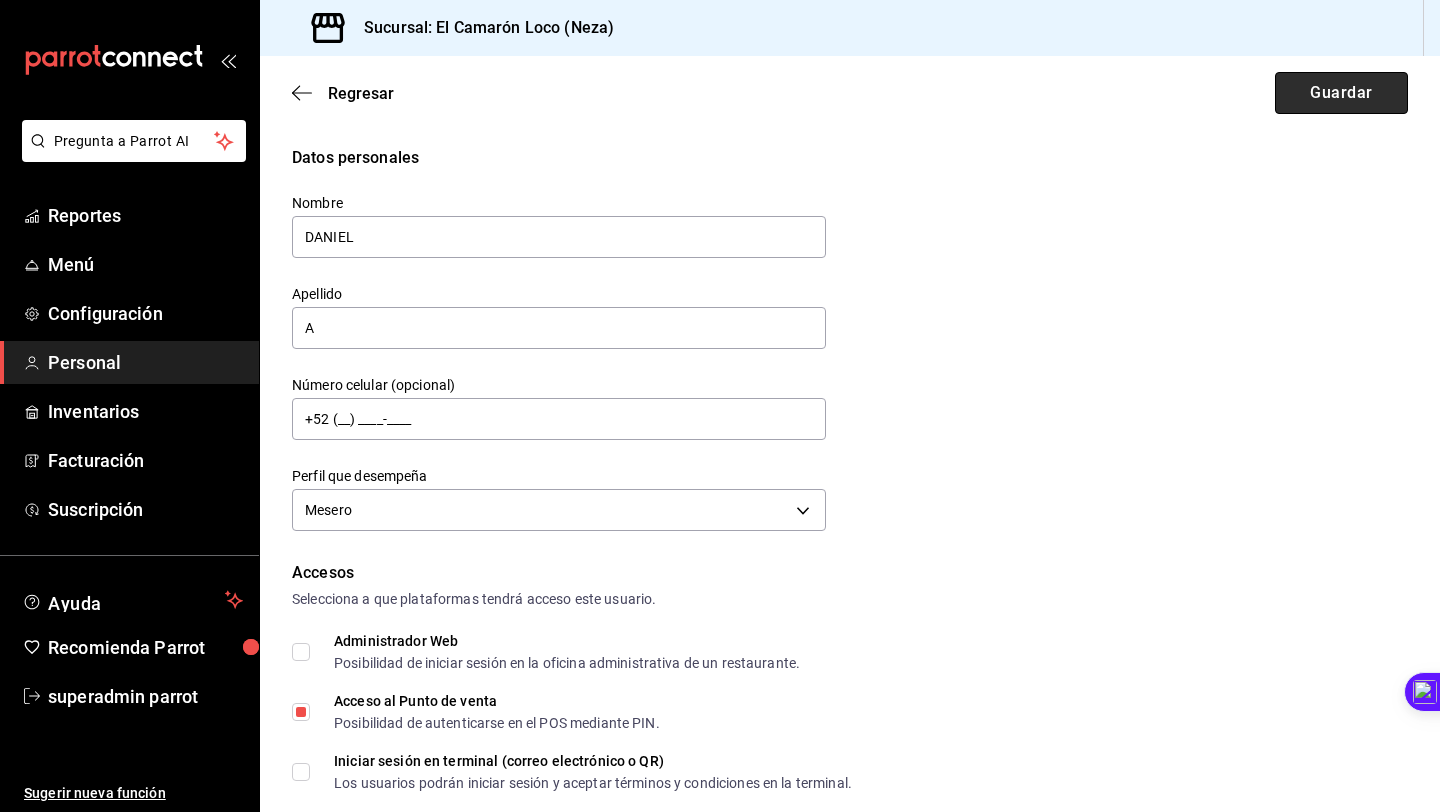 click on "Guardar" at bounding box center [1341, 93] 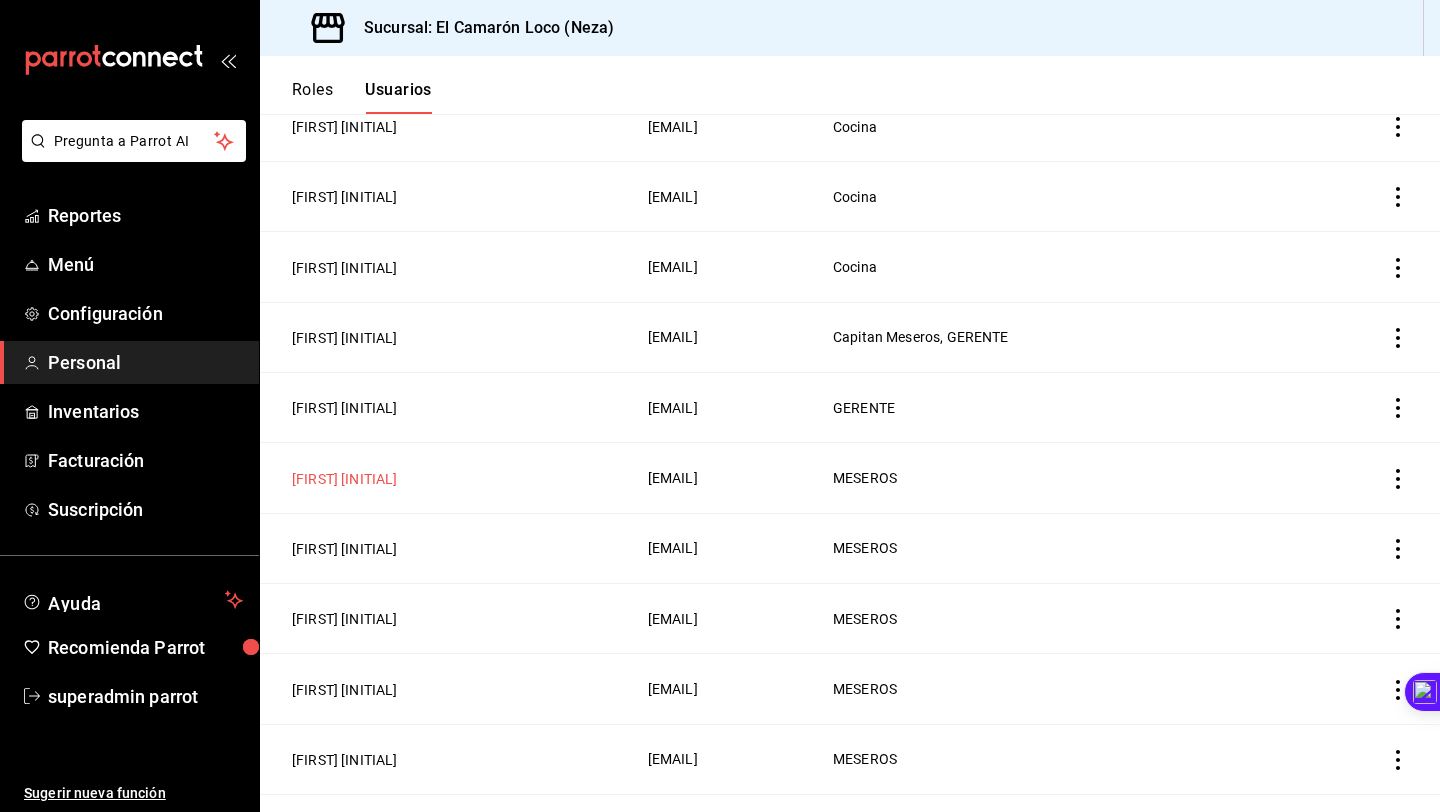 scroll, scrollTop: 549, scrollLeft: 0, axis: vertical 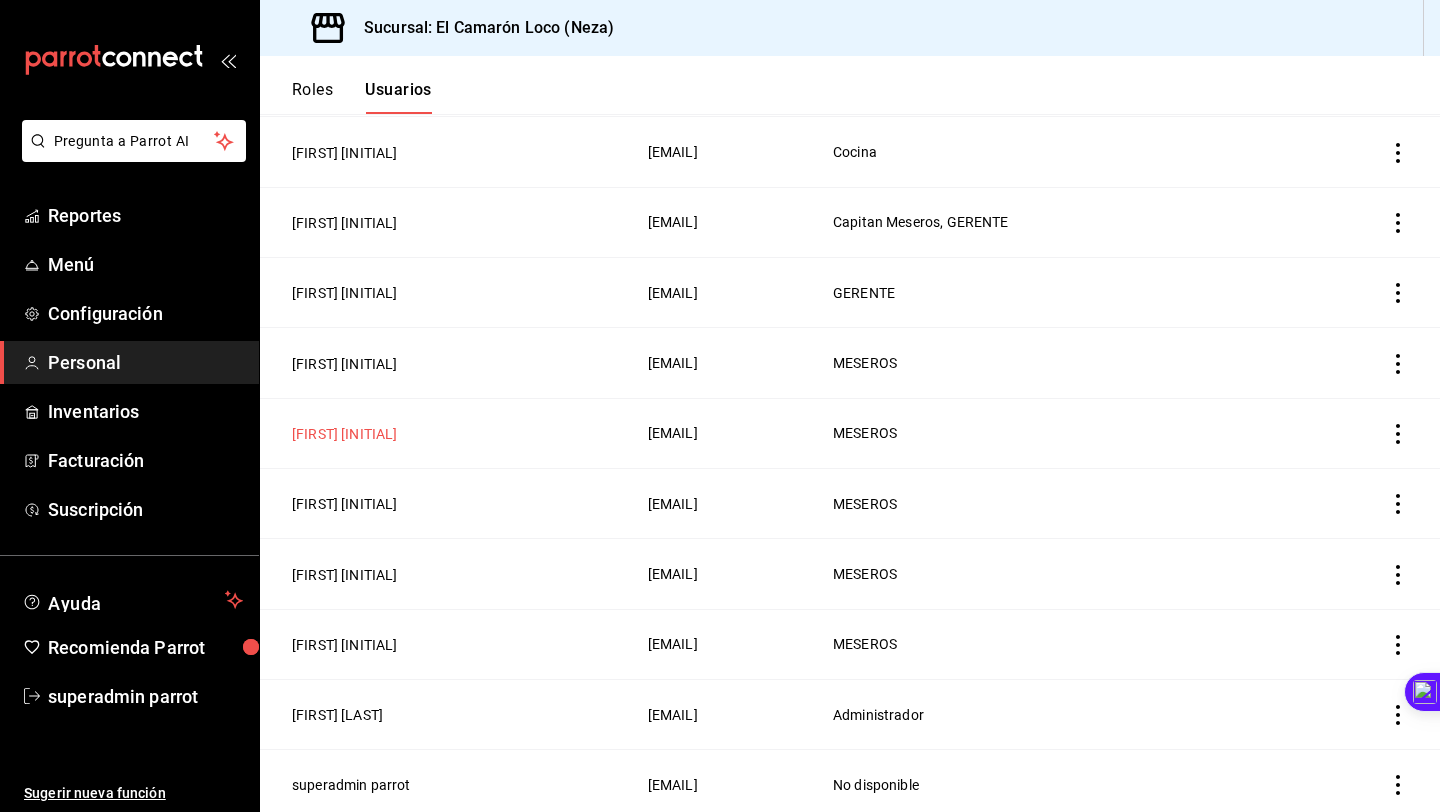 click on "[FIRST] [INITIAL]" at bounding box center (345, 434) 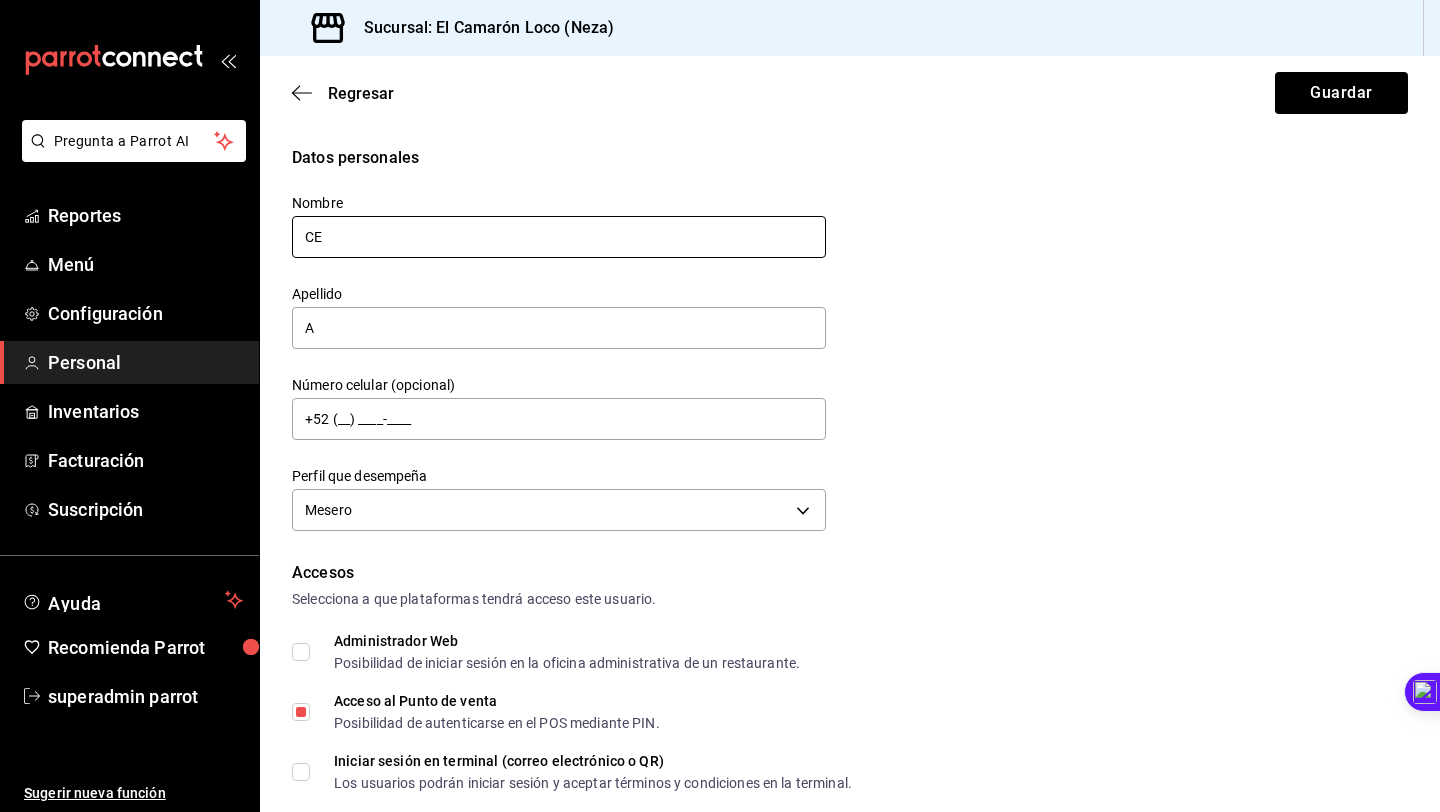 type on "C" 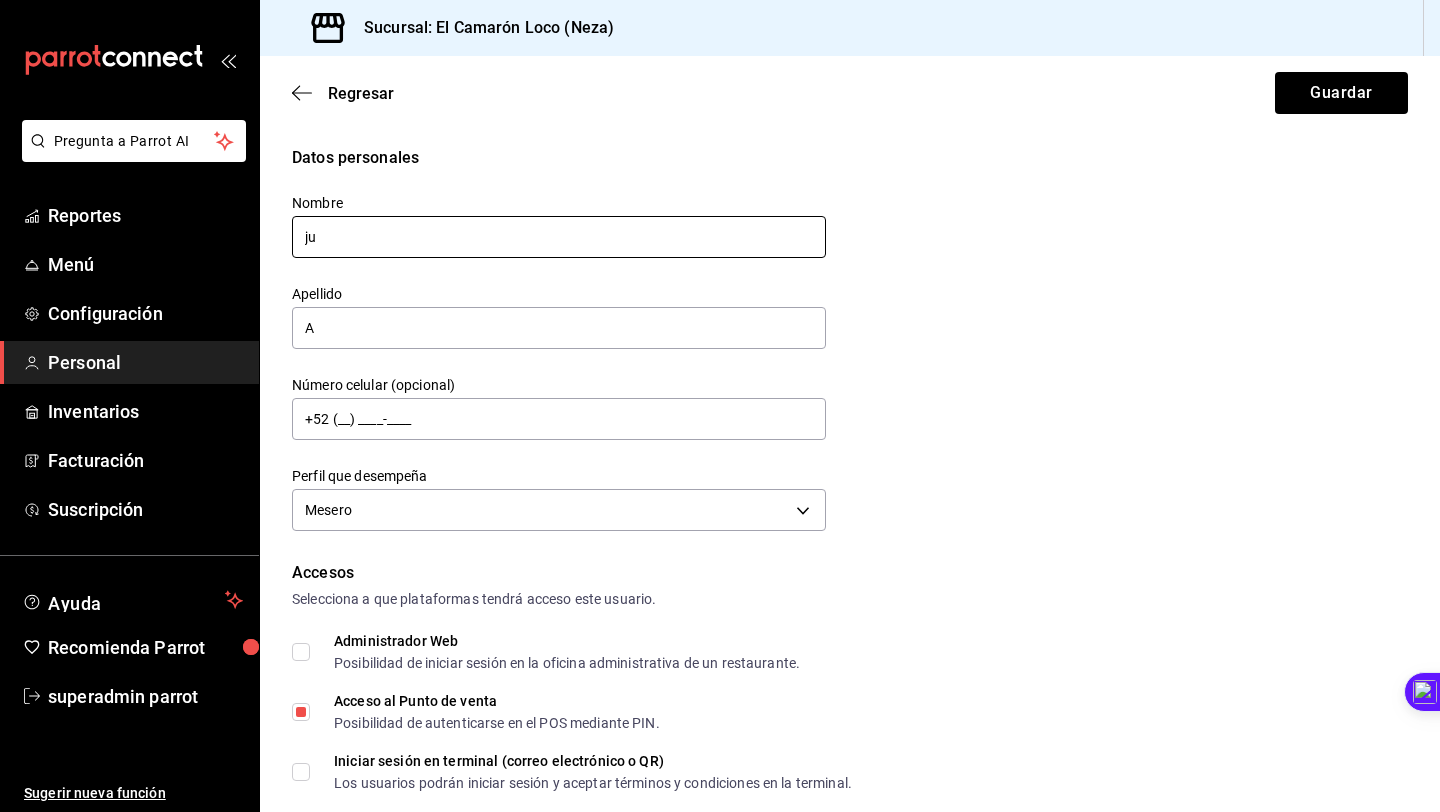 type on "j" 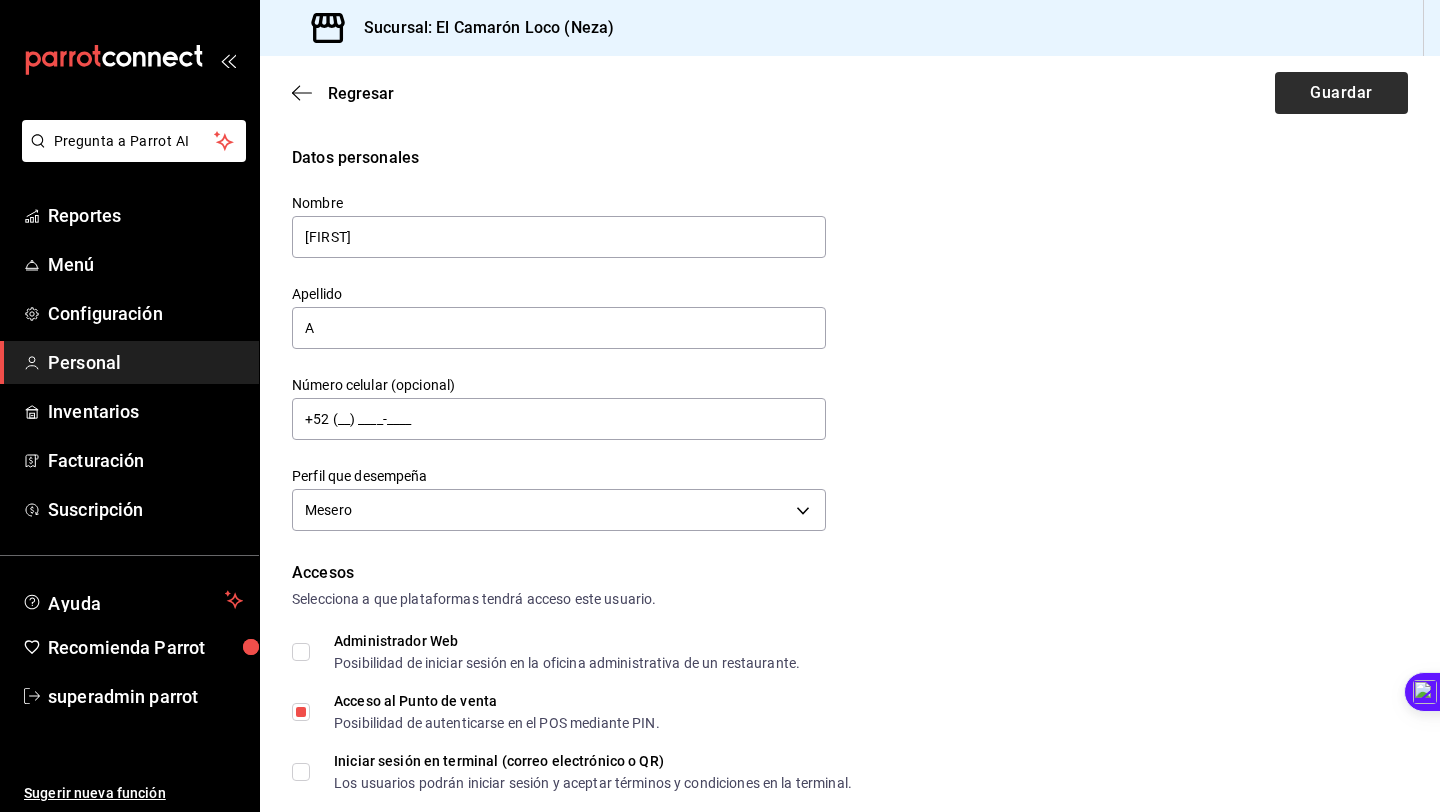 type on "[FIRST]" 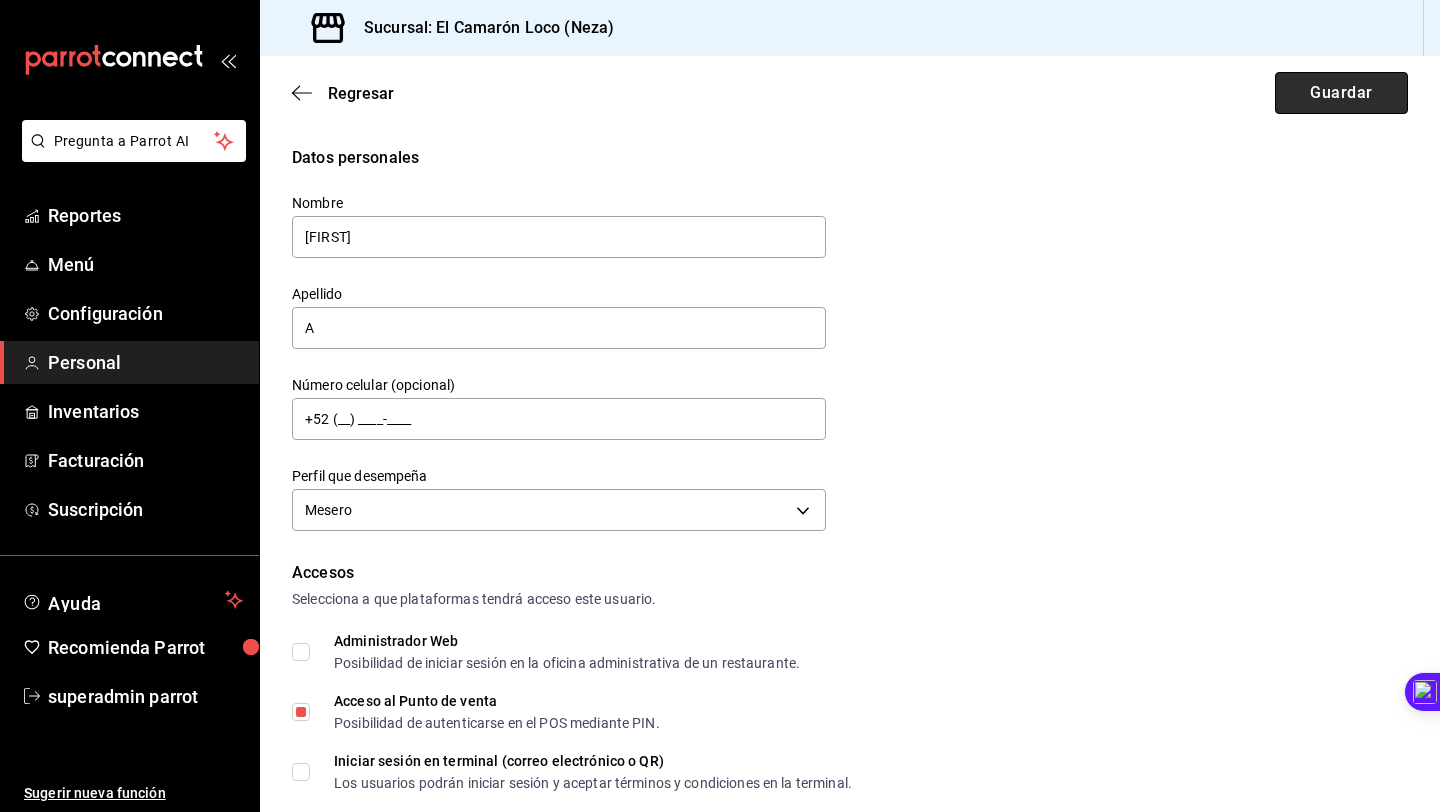 click on "Guardar" at bounding box center (1341, 93) 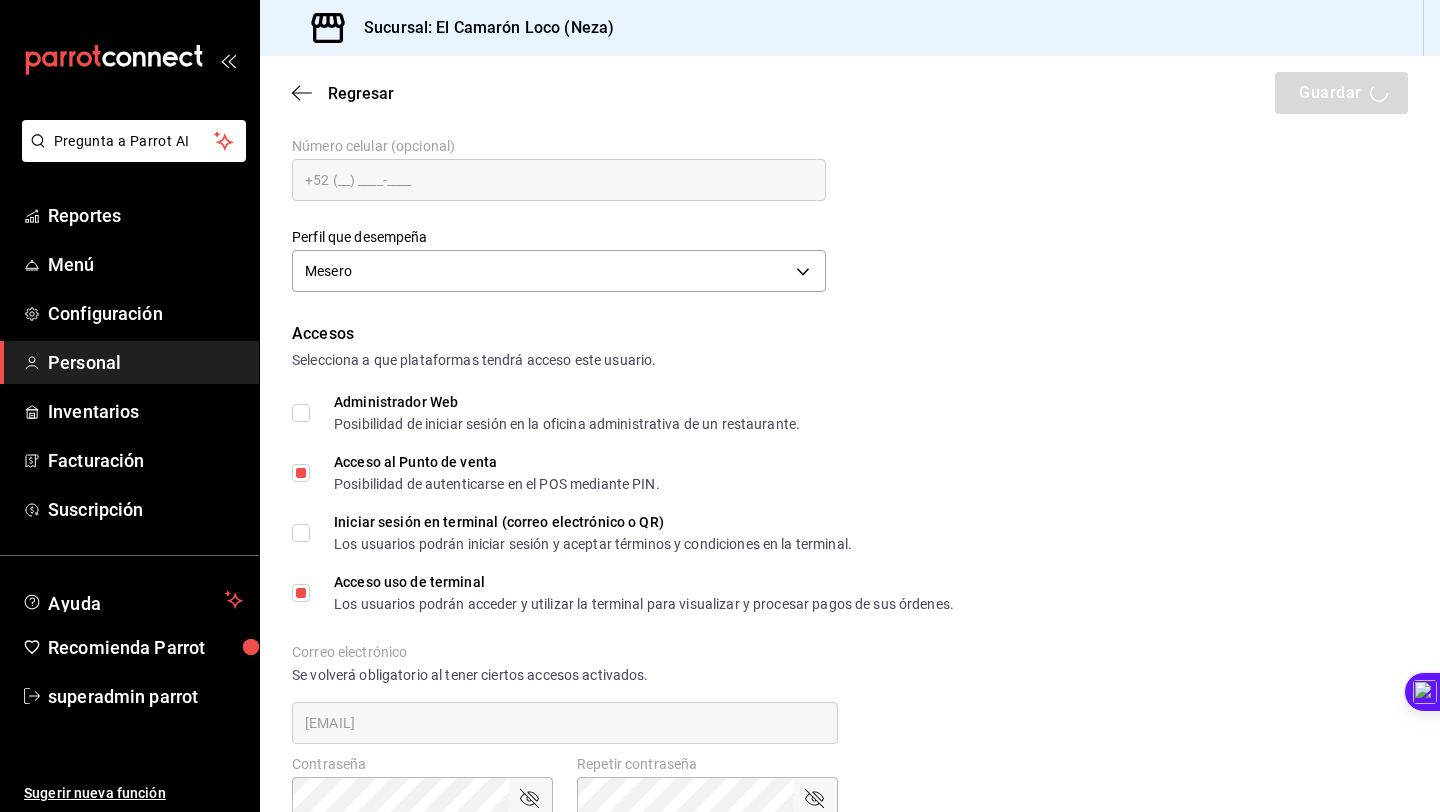 scroll, scrollTop: 483, scrollLeft: 0, axis: vertical 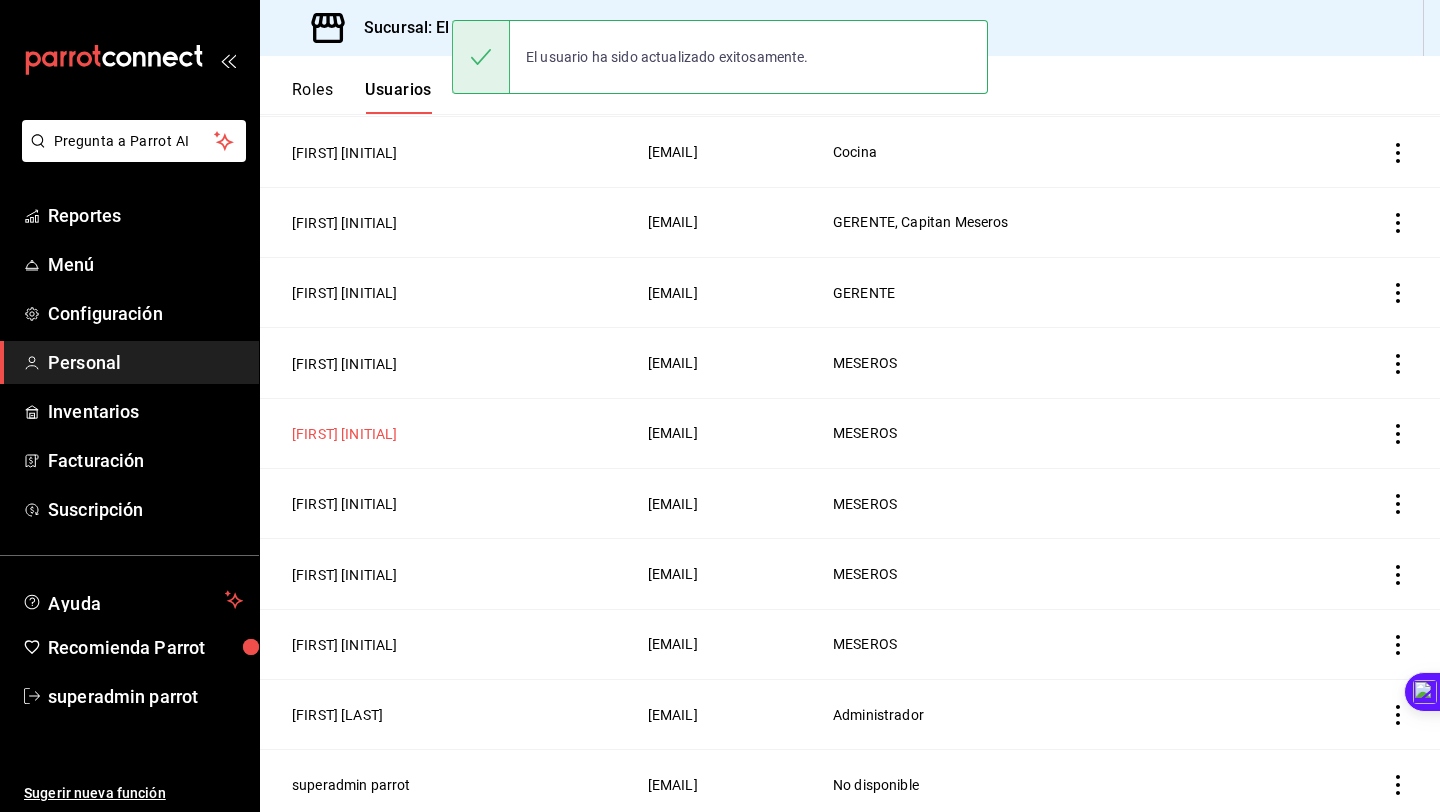click on "[FIRST] [INITIAL]" at bounding box center [345, 434] 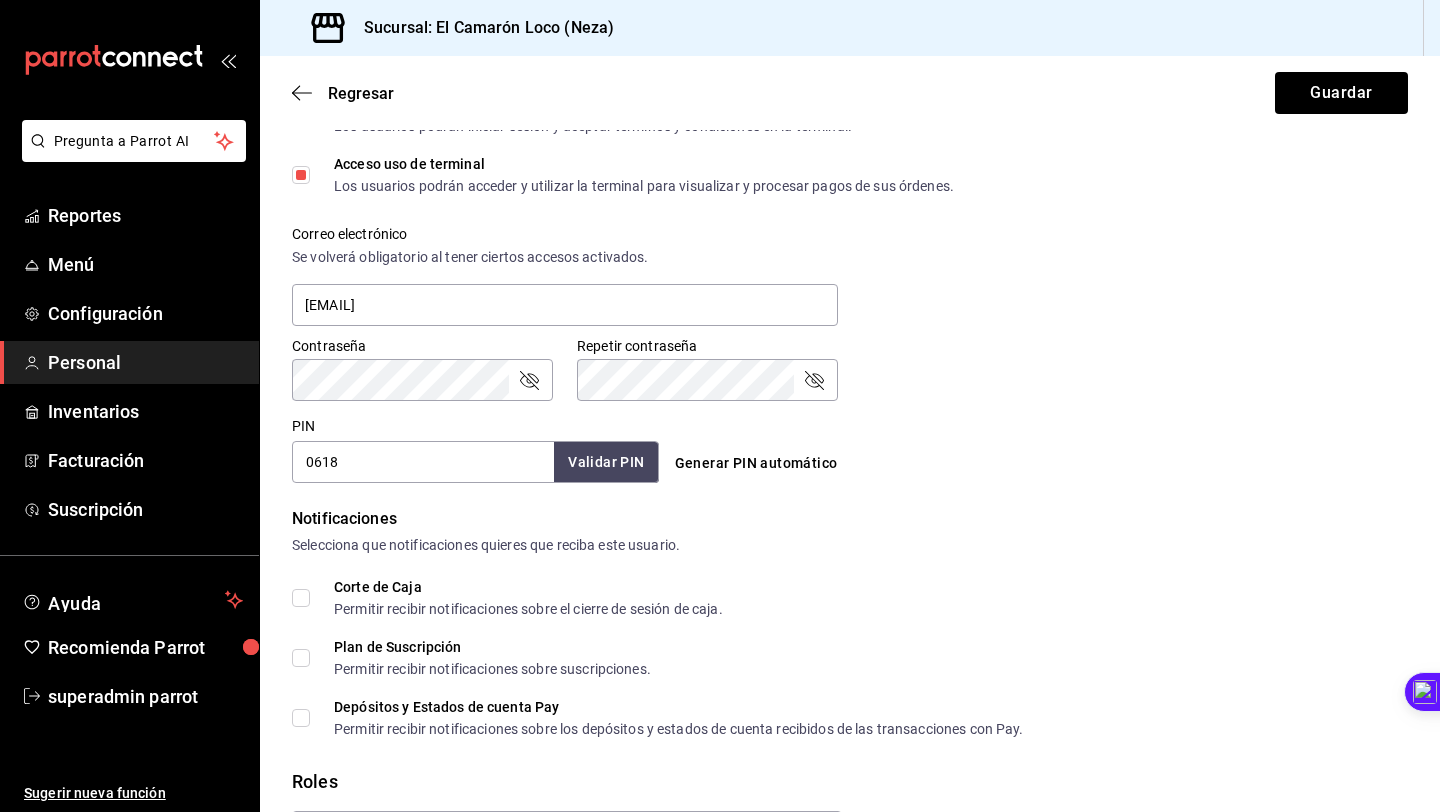 scroll, scrollTop: 0, scrollLeft: 0, axis: both 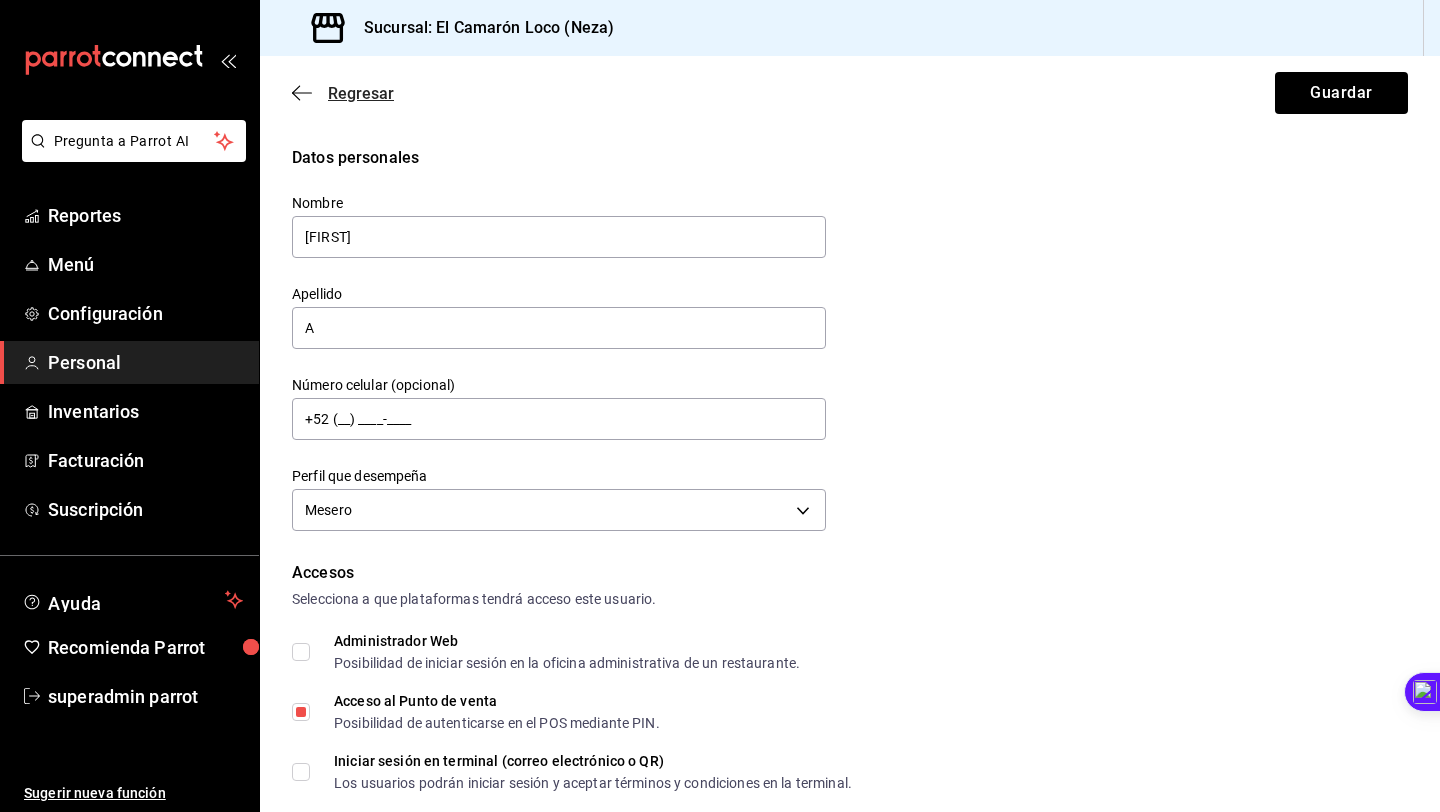 click 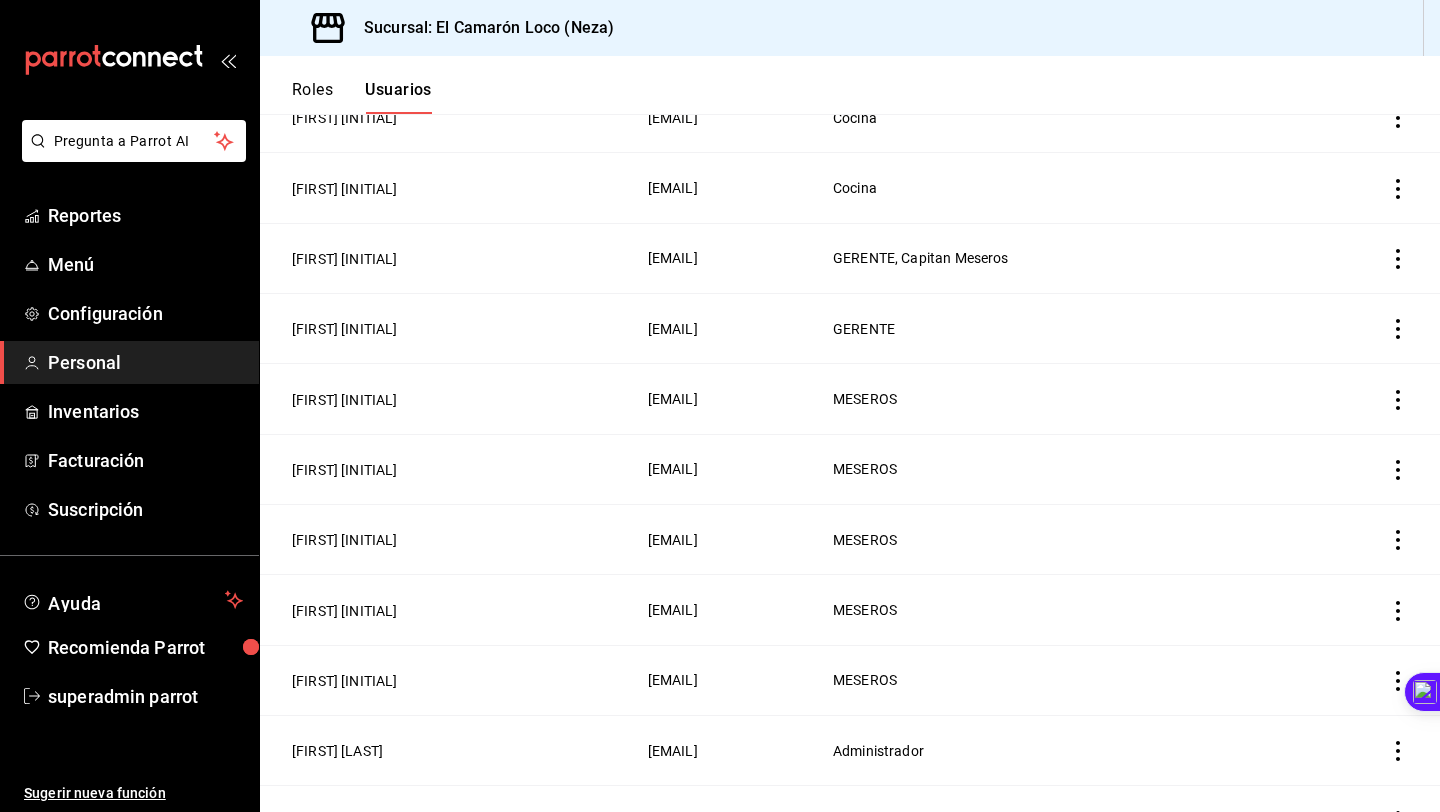 scroll, scrollTop: 549, scrollLeft: 0, axis: vertical 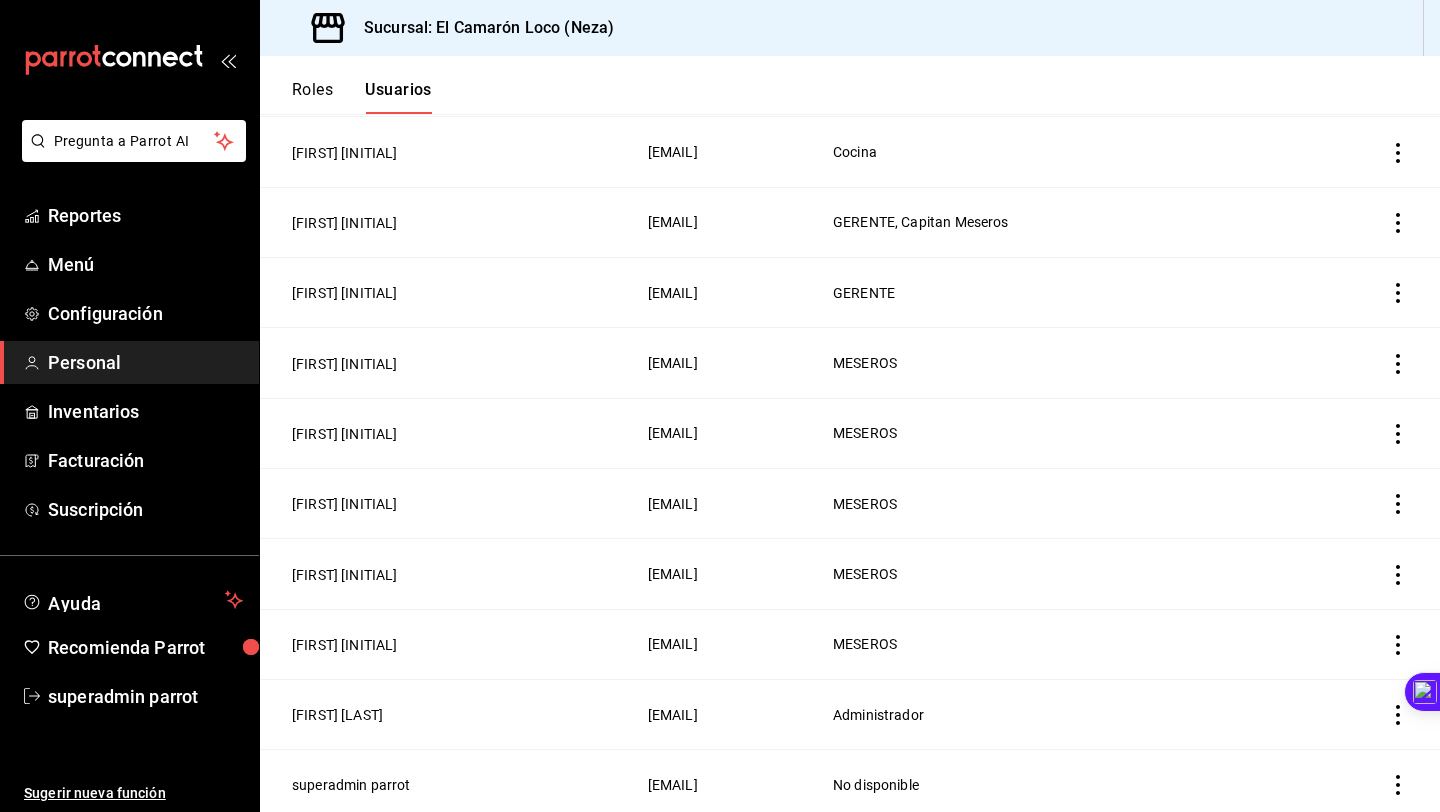 click 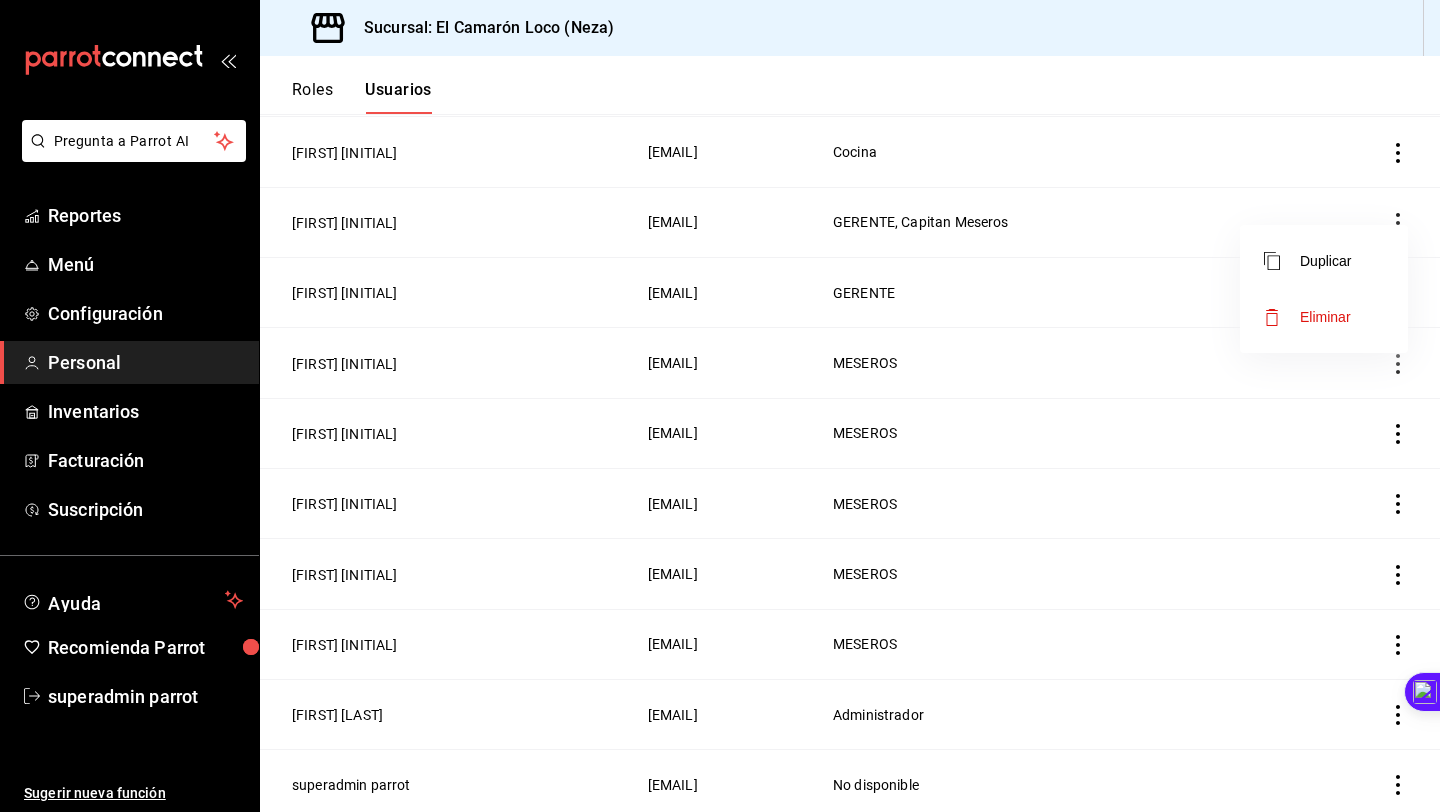 click on "Eliminar" at bounding box center (1325, 317) 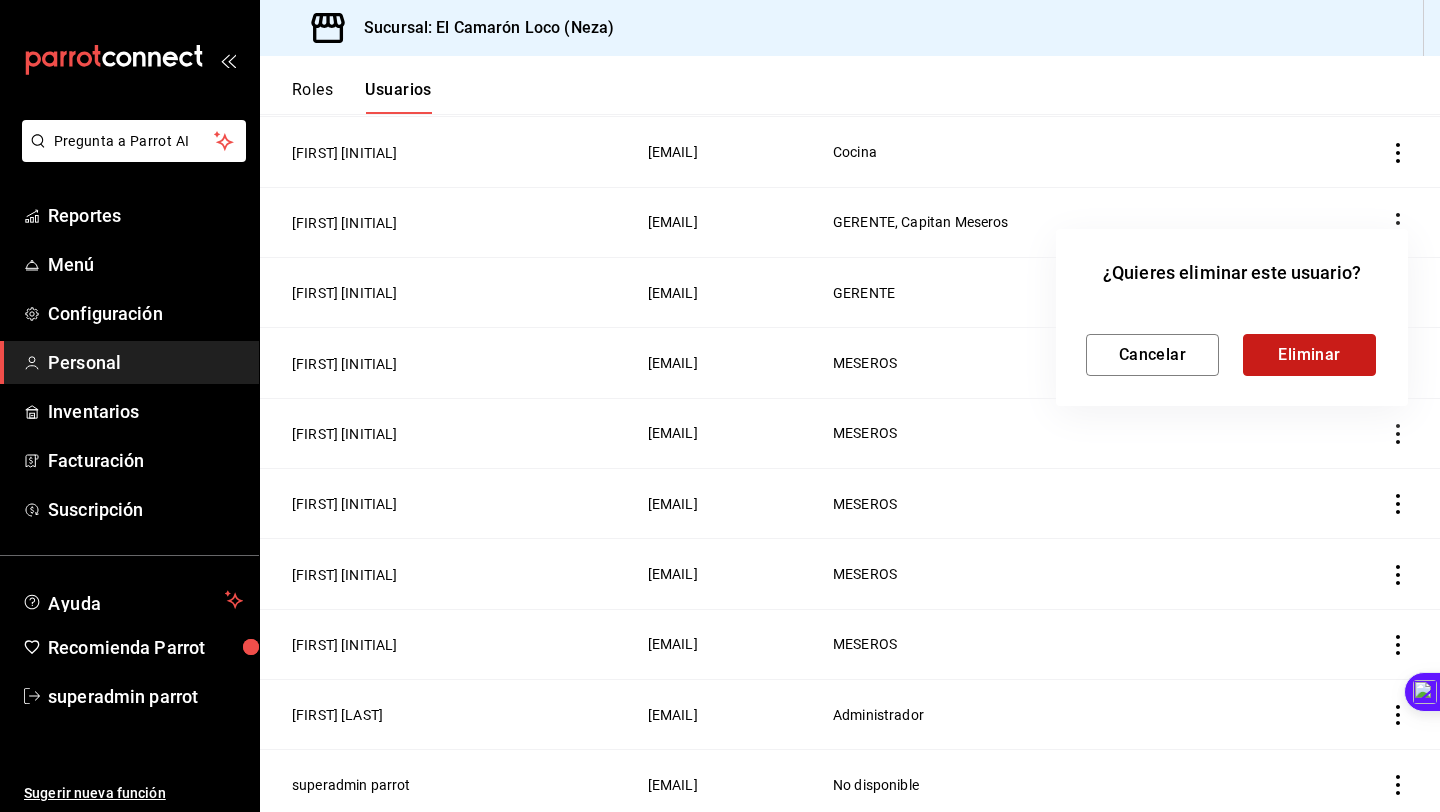click on "Eliminar" at bounding box center [1309, 355] 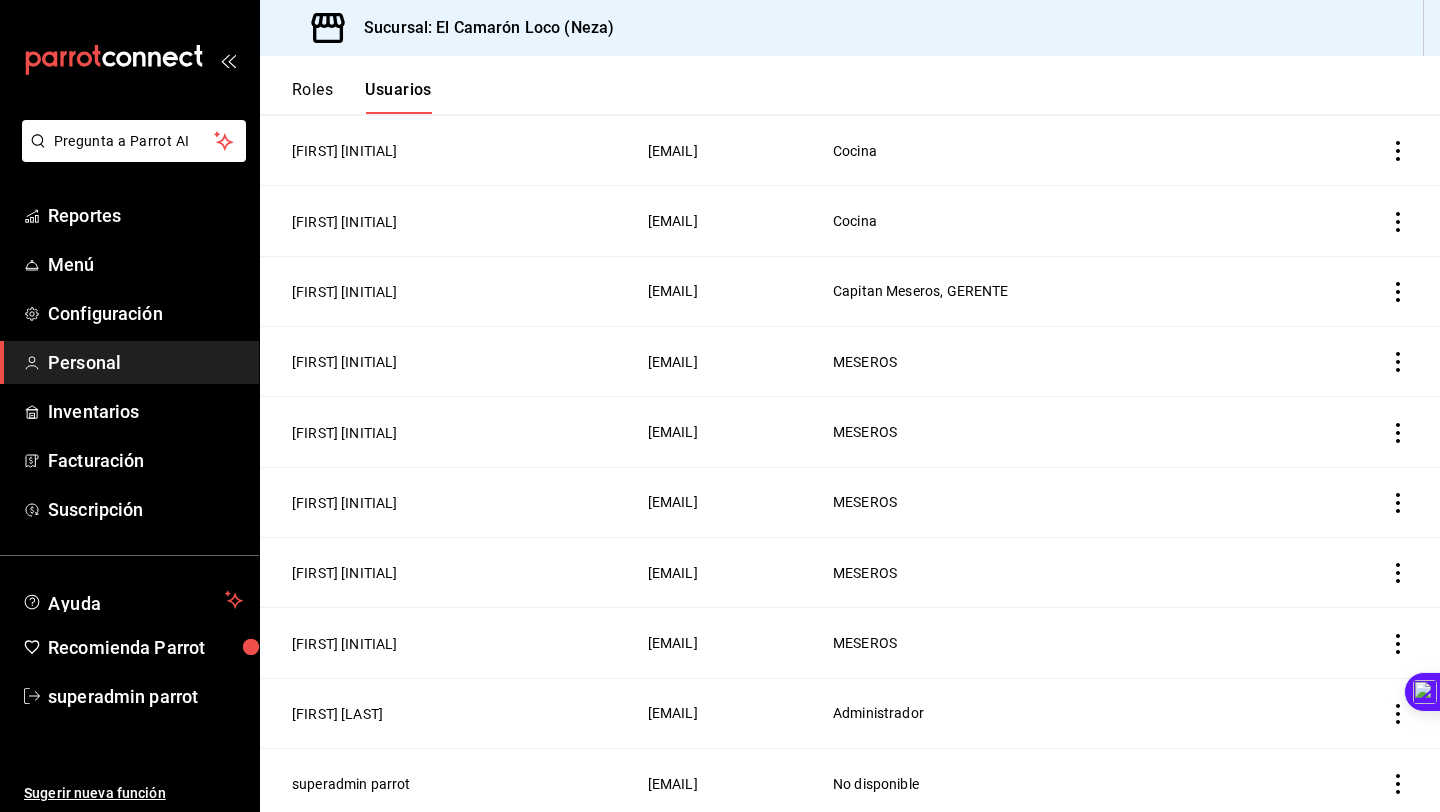 scroll, scrollTop: 0, scrollLeft: 0, axis: both 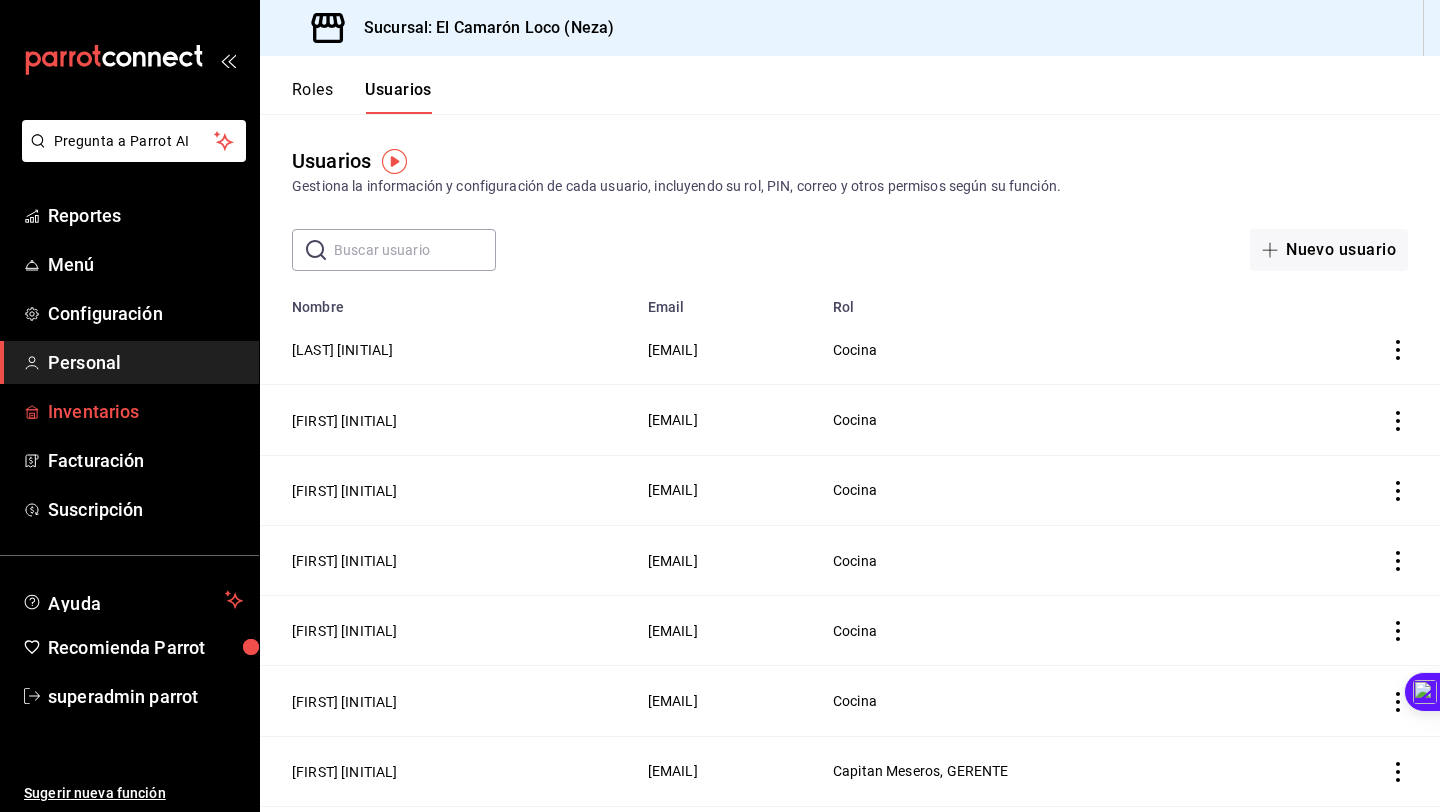 click on "Inventarios" at bounding box center [145, 411] 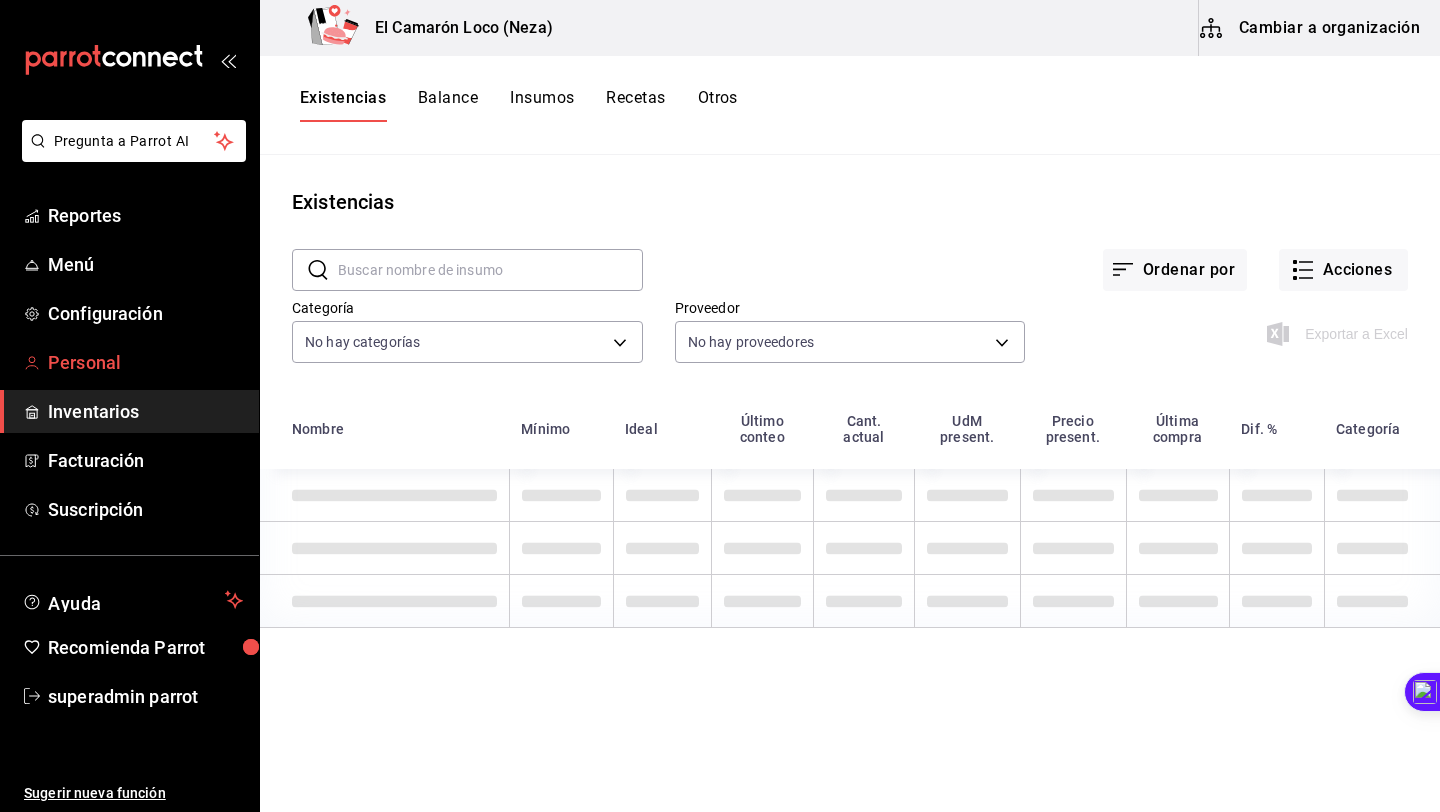 click on "Personal" at bounding box center [145, 362] 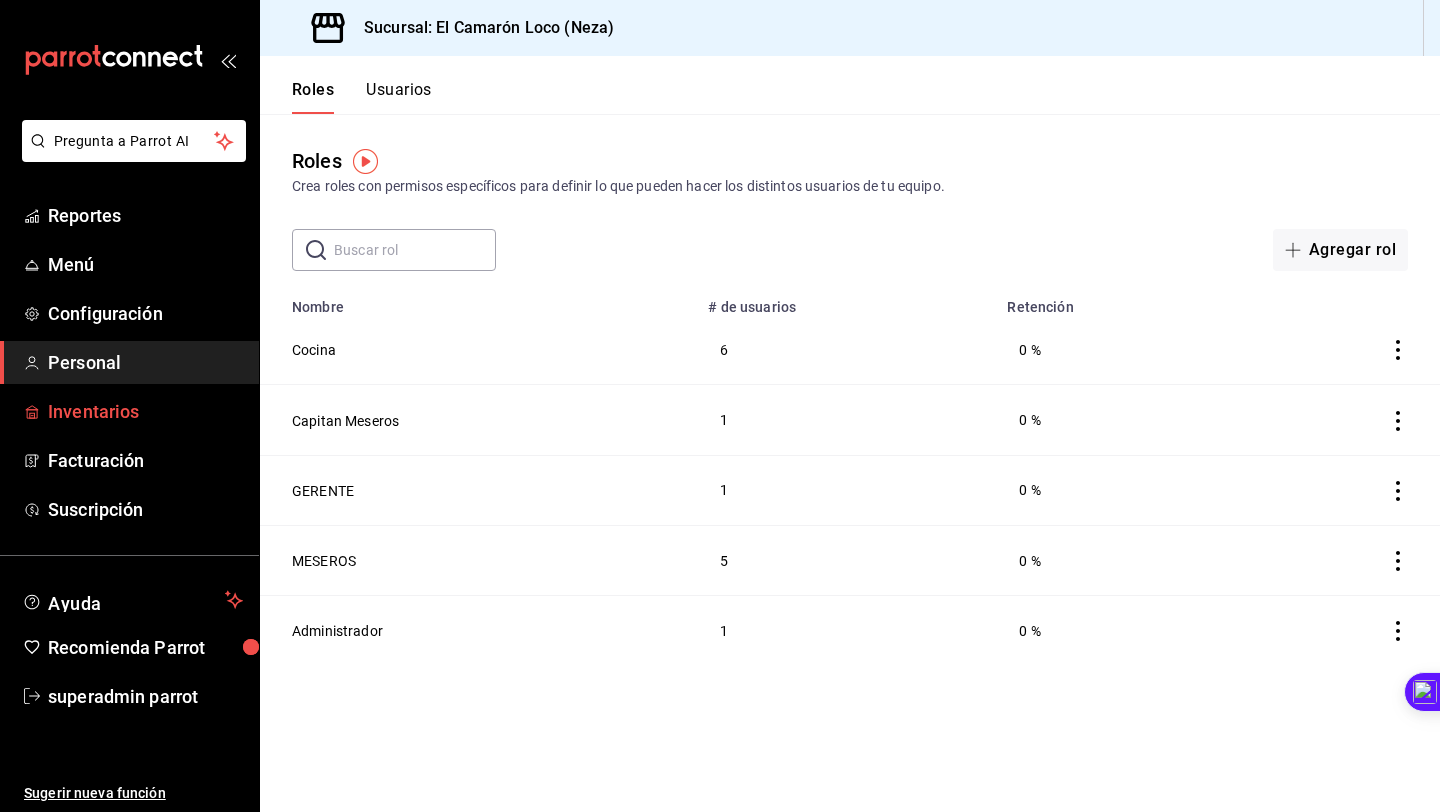click on "Inventarios" at bounding box center (145, 411) 